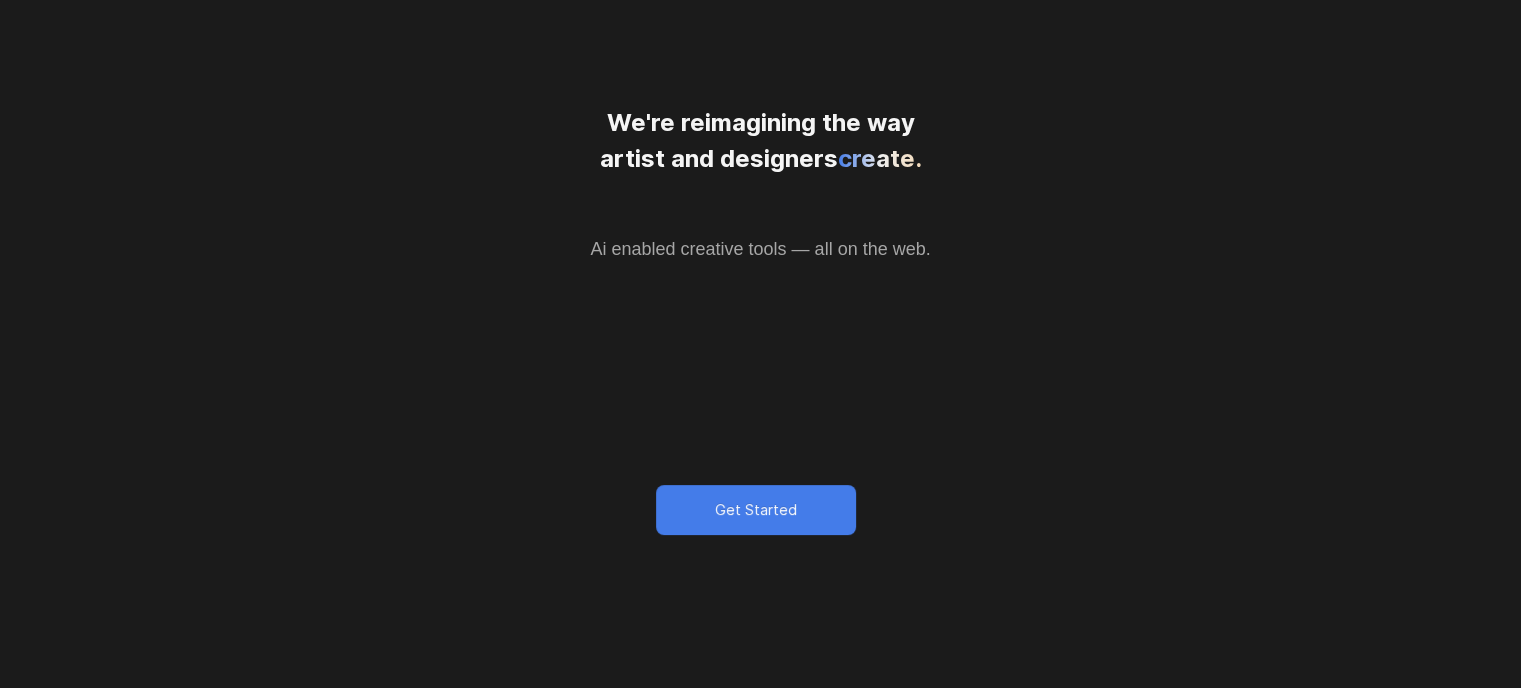 scroll, scrollTop: 400, scrollLeft: 0, axis: vertical 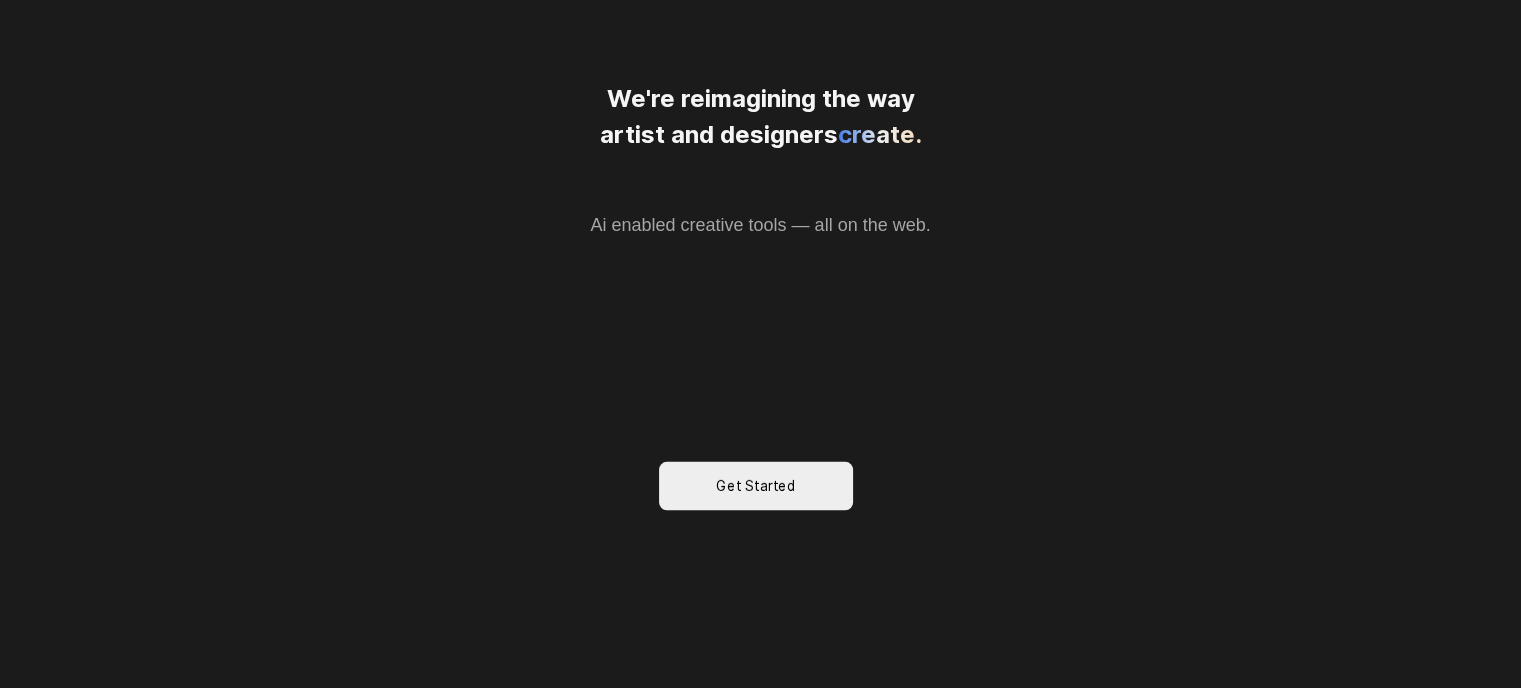 click on "Get Started" at bounding box center (756, 485) 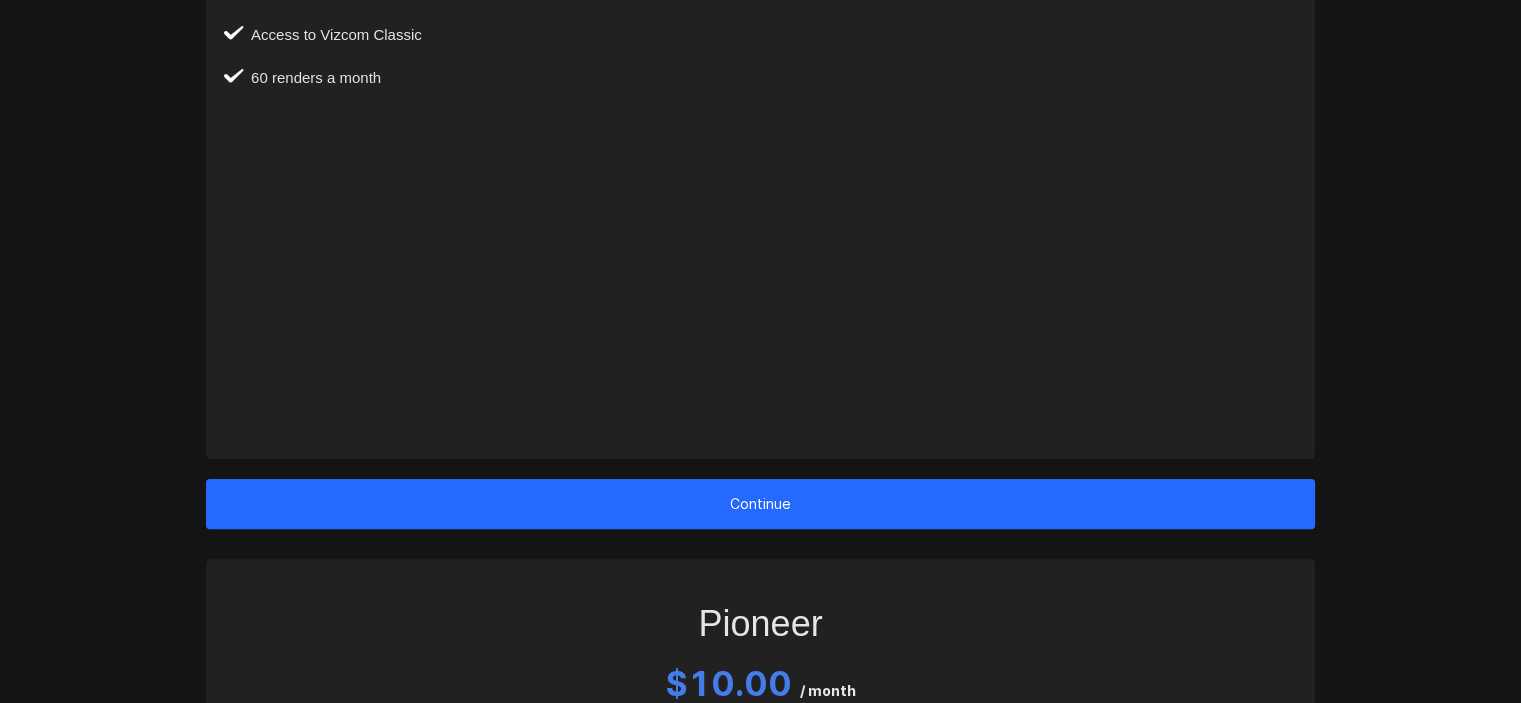 scroll, scrollTop: 400, scrollLeft: 0, axis: vertical 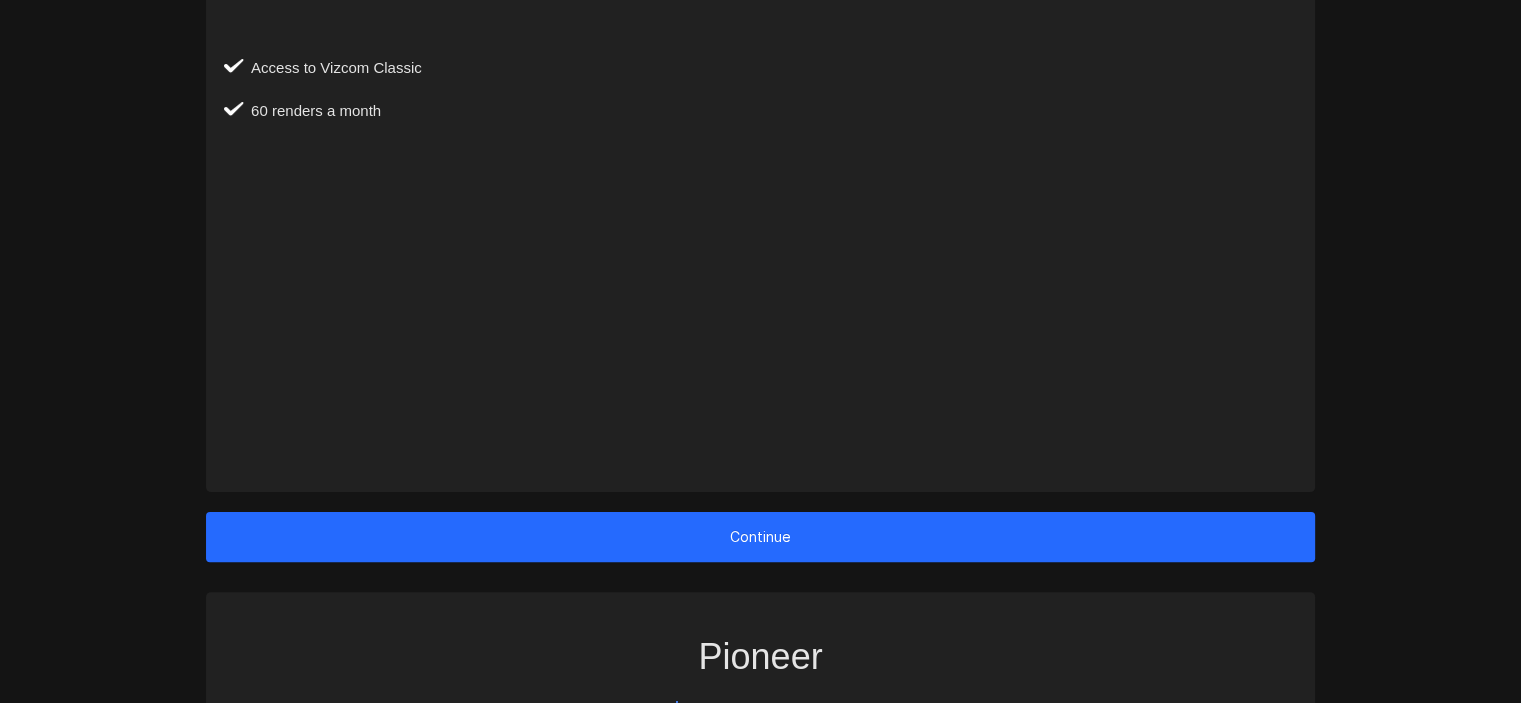 click on "Continue" at bounding box center [760, 537] 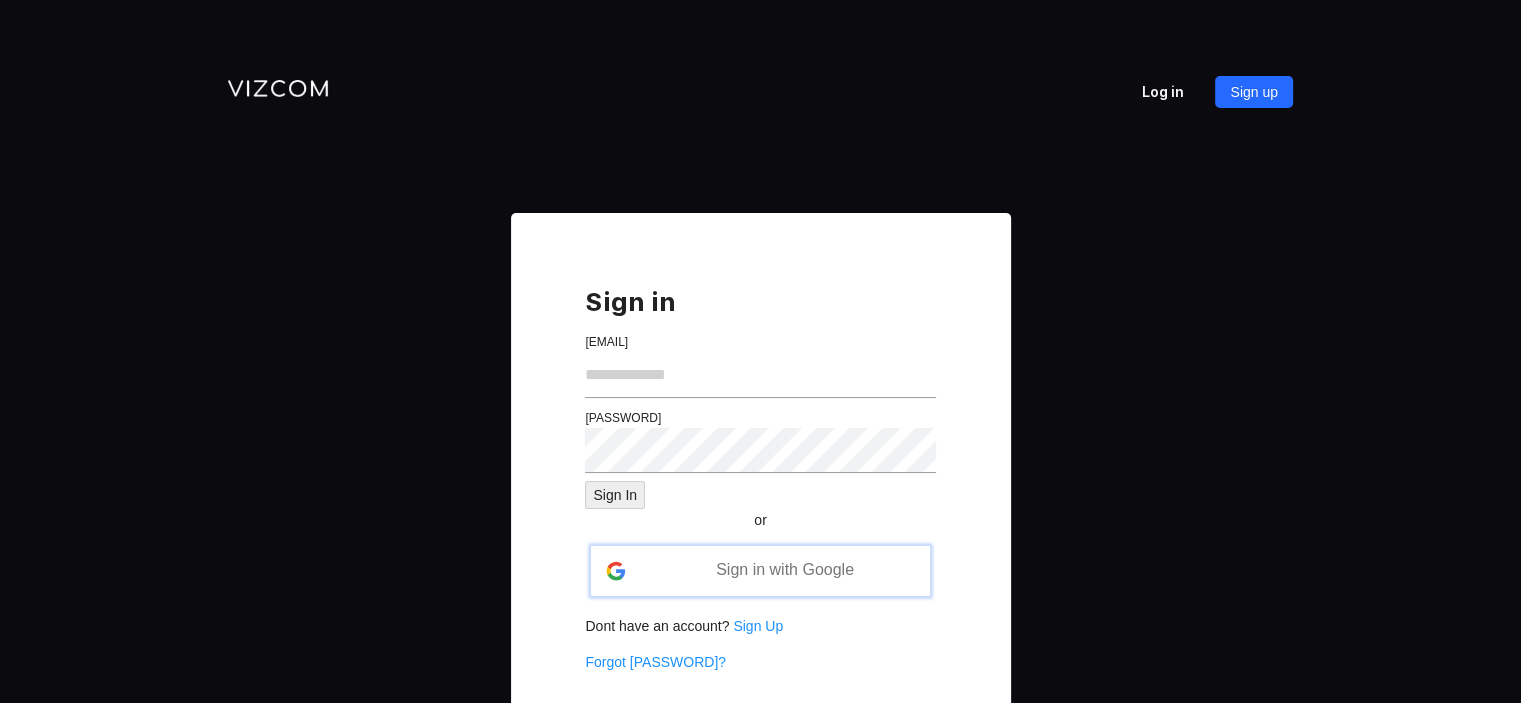 click on "Sign in with Google" at bounding box center (785, 569) 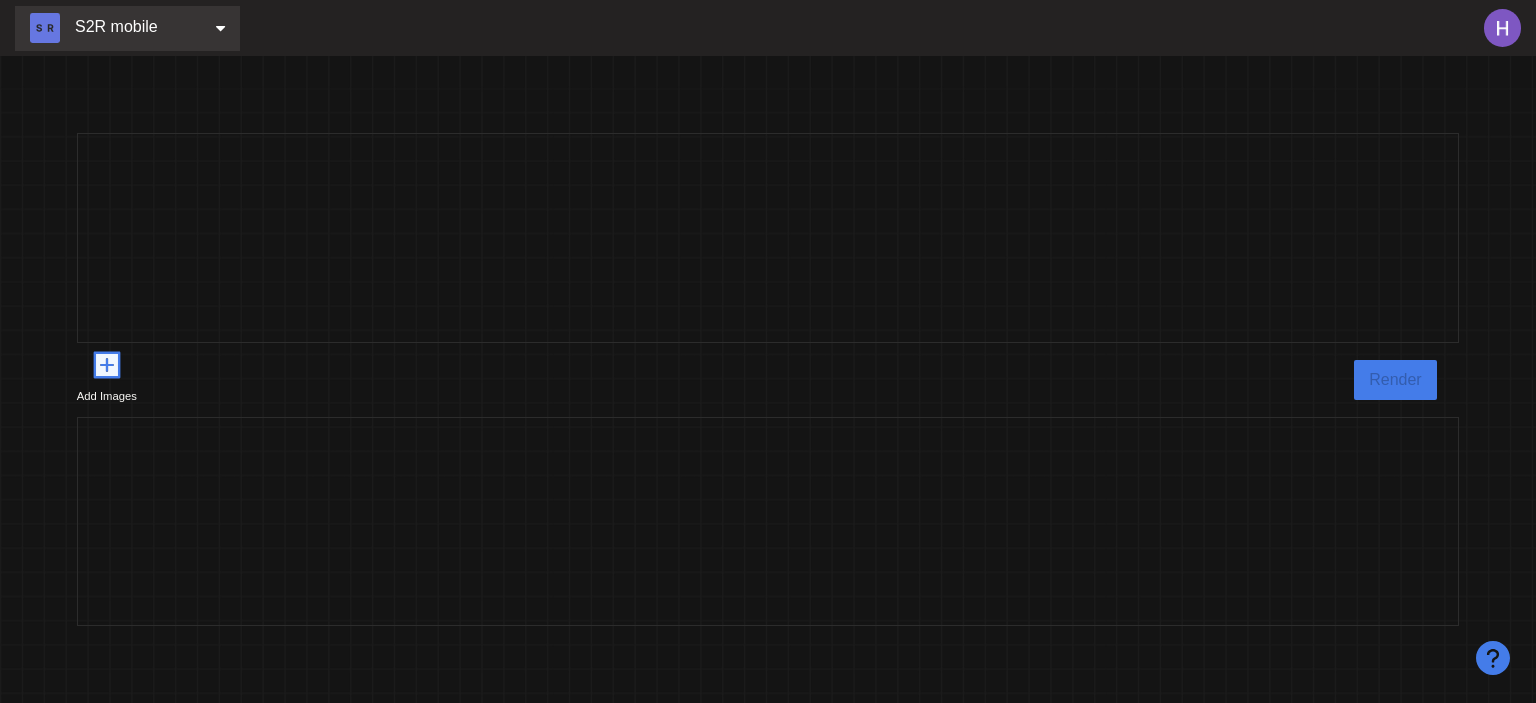 click 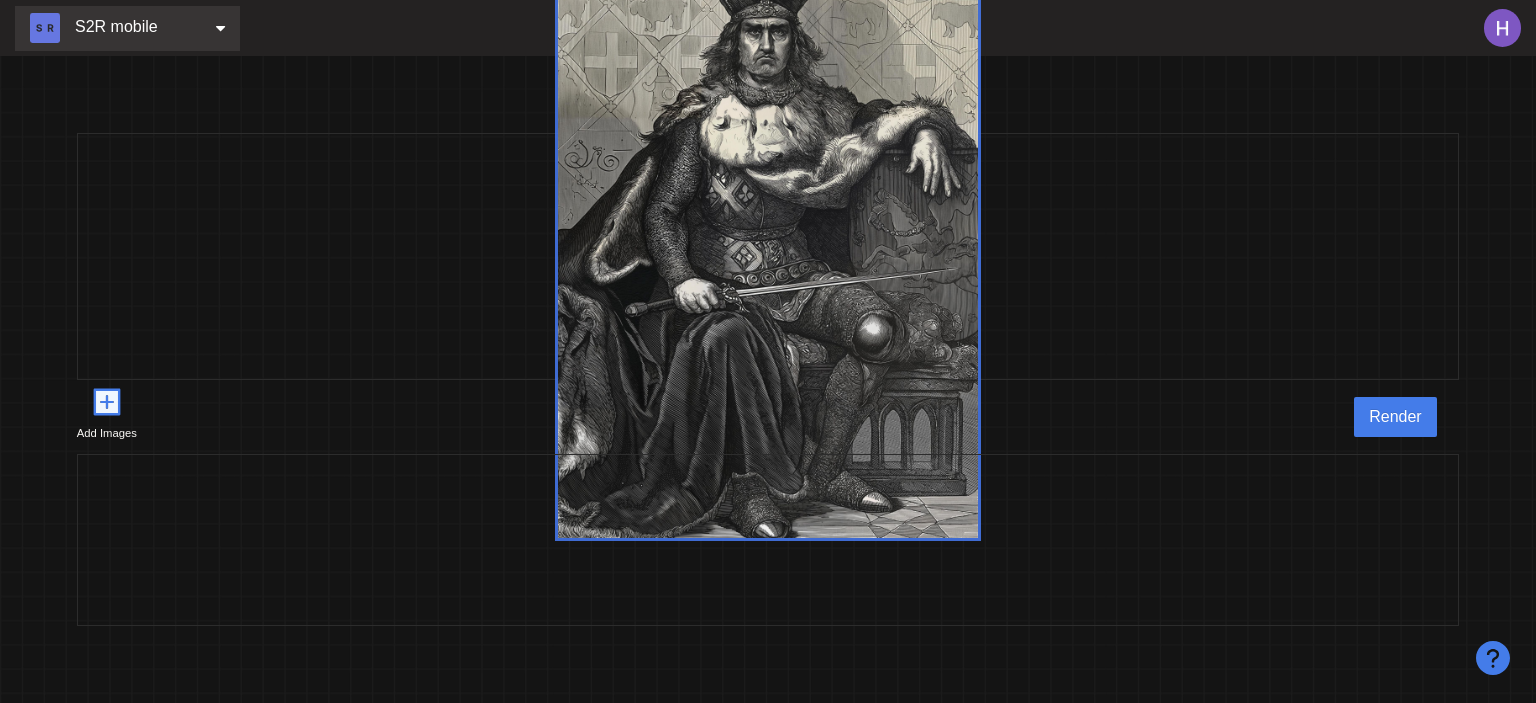 click at bounding box center (768, 256) 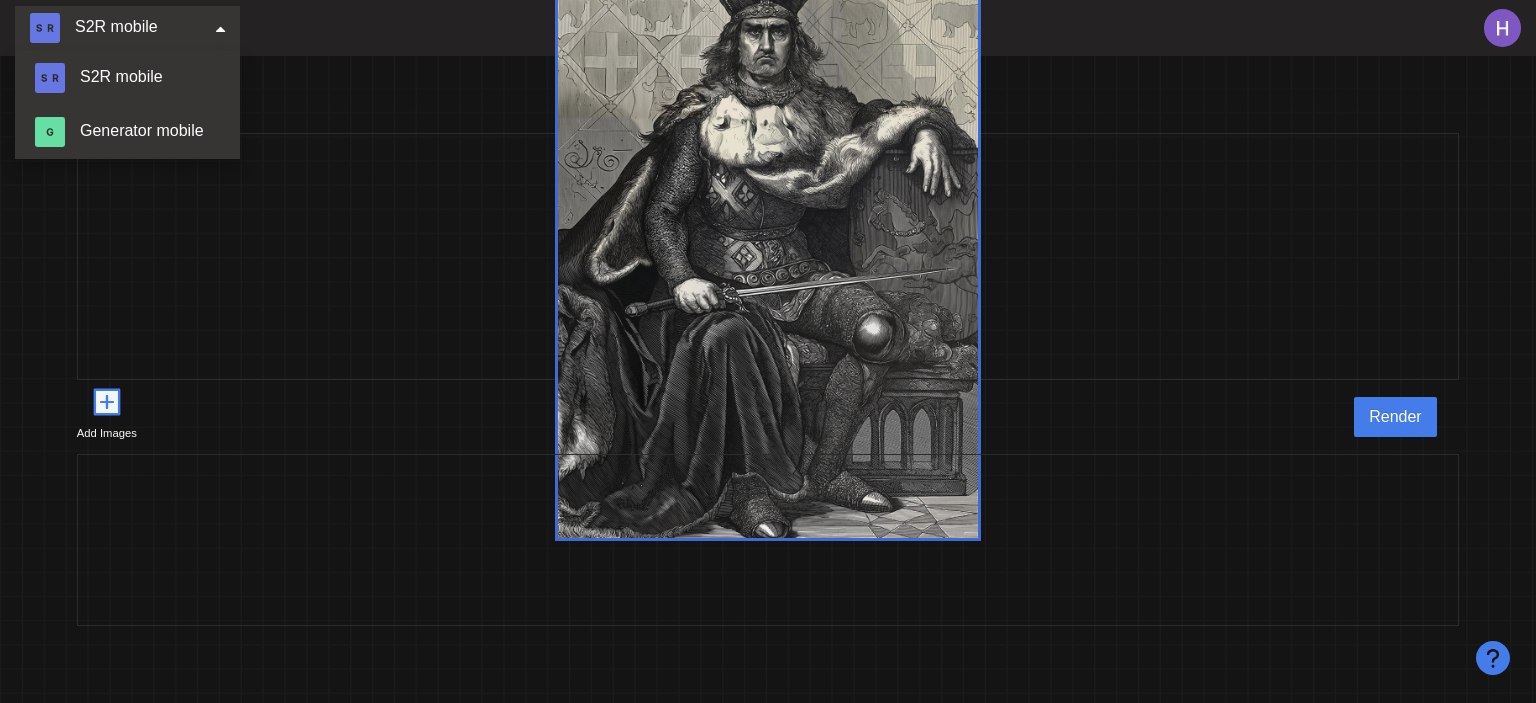 click at bounding box center [768, 256] 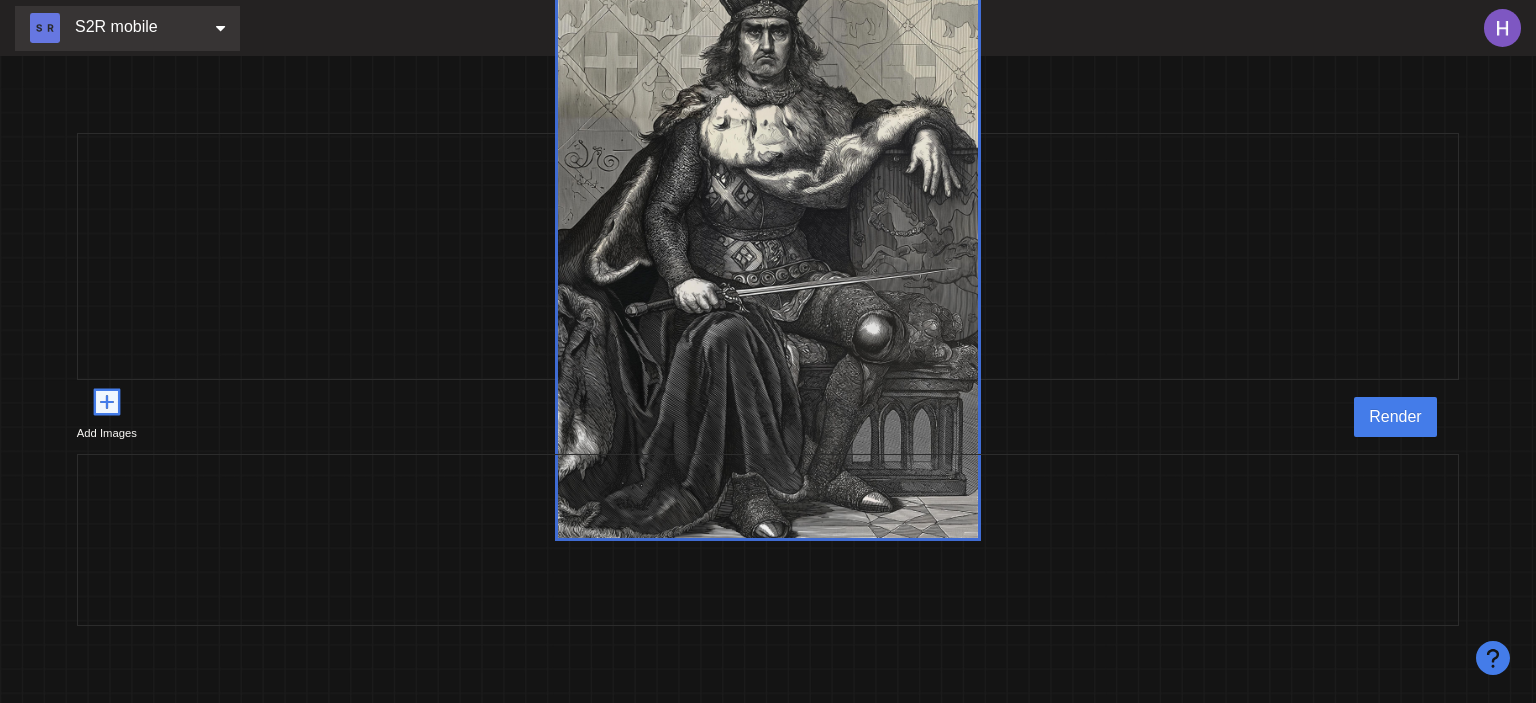 click 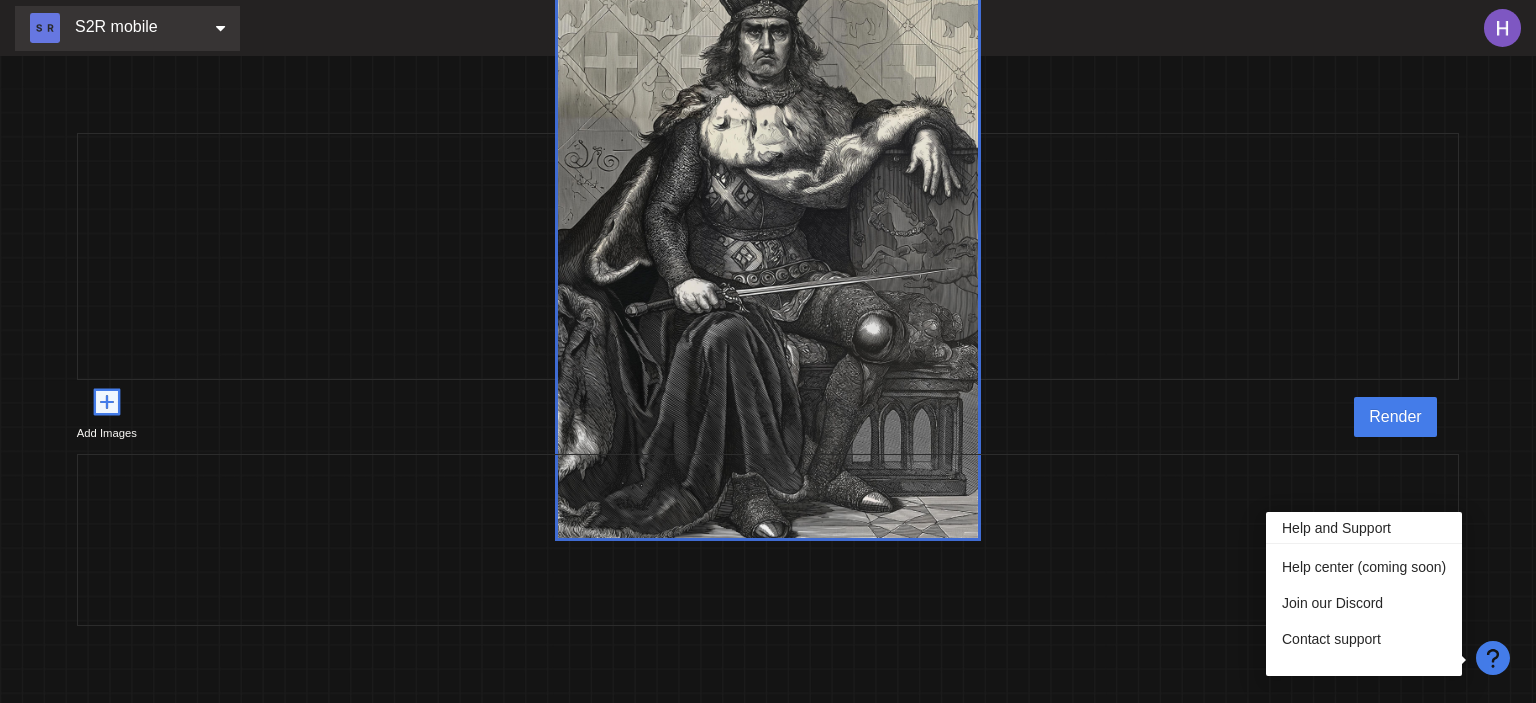 click on "Add Images Render" at bounding box center [768, 417] 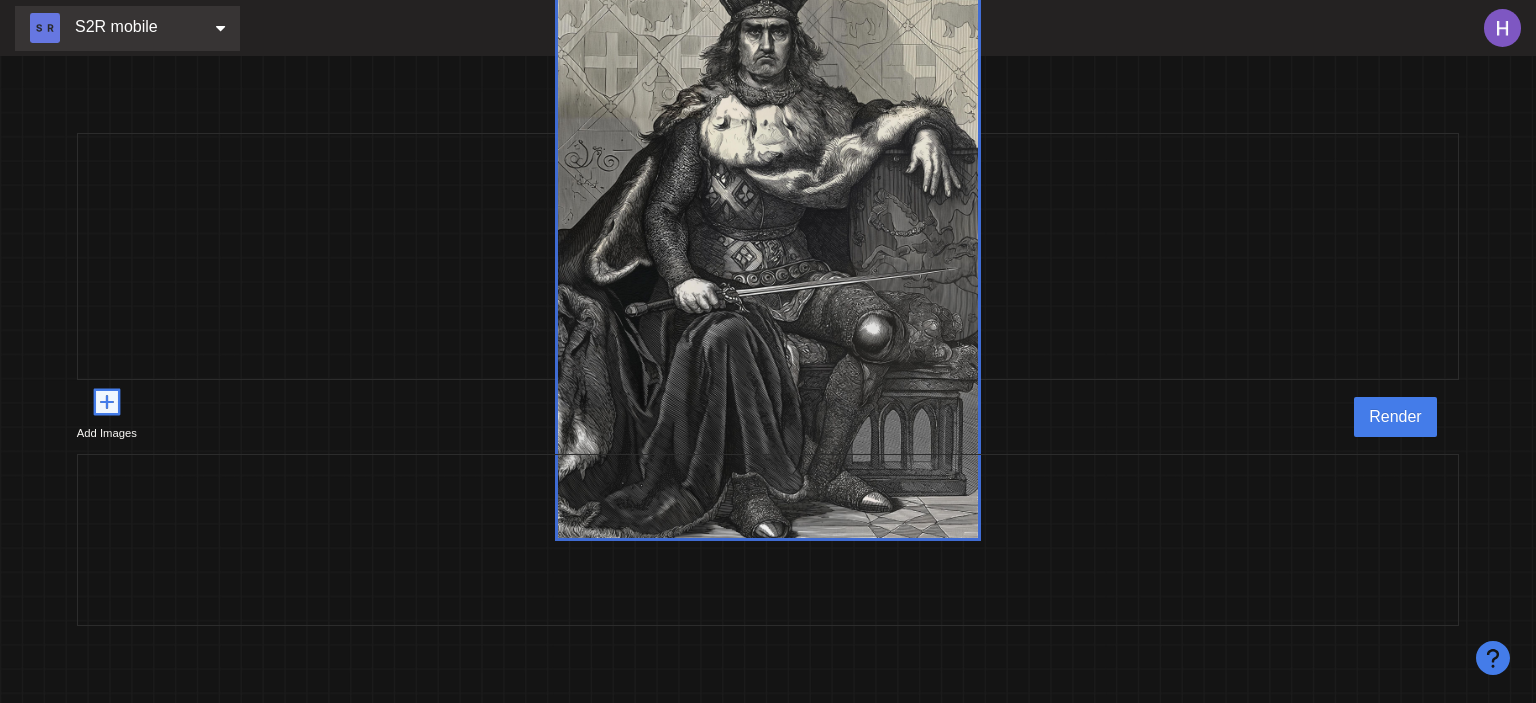 click at bounding box center [220, 28] 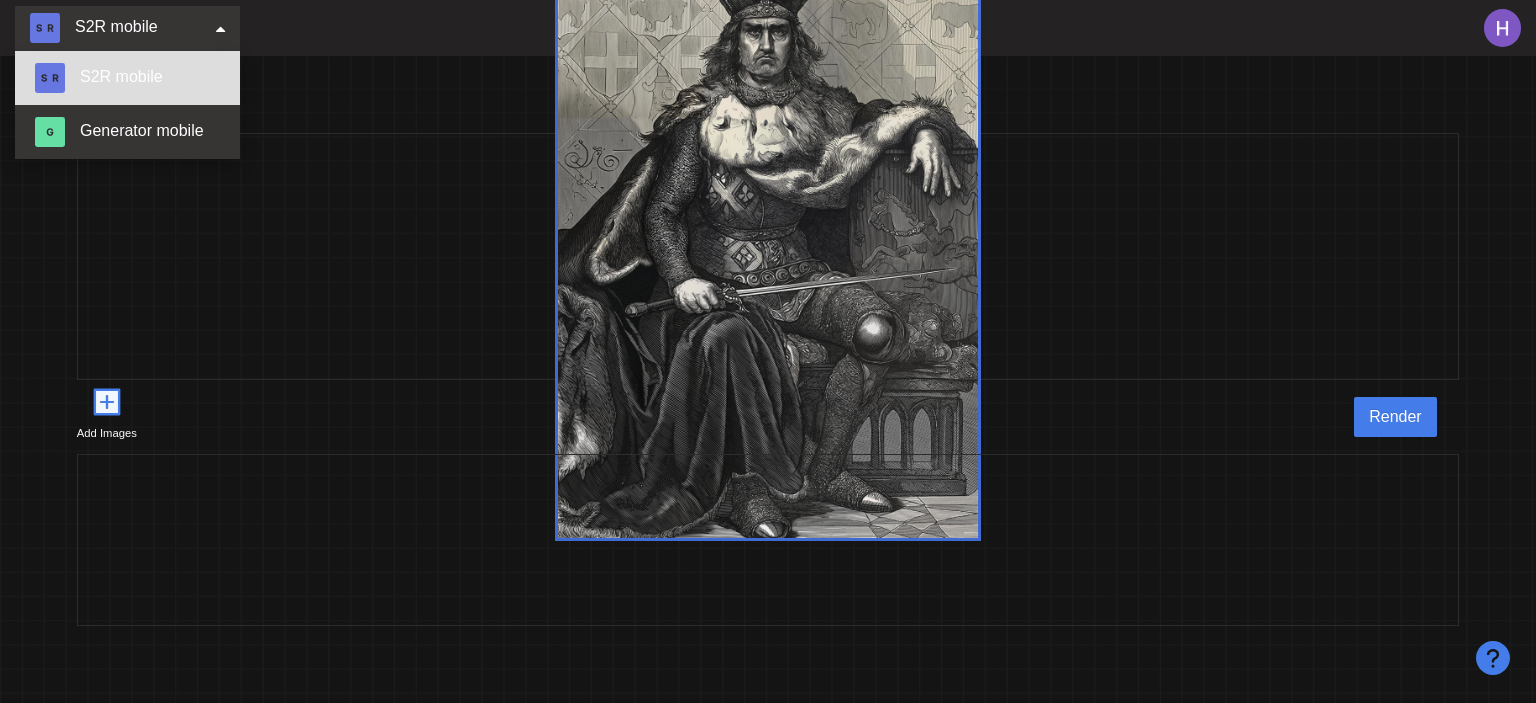 click on "S2R mobile" at bounding box center (127, 78) 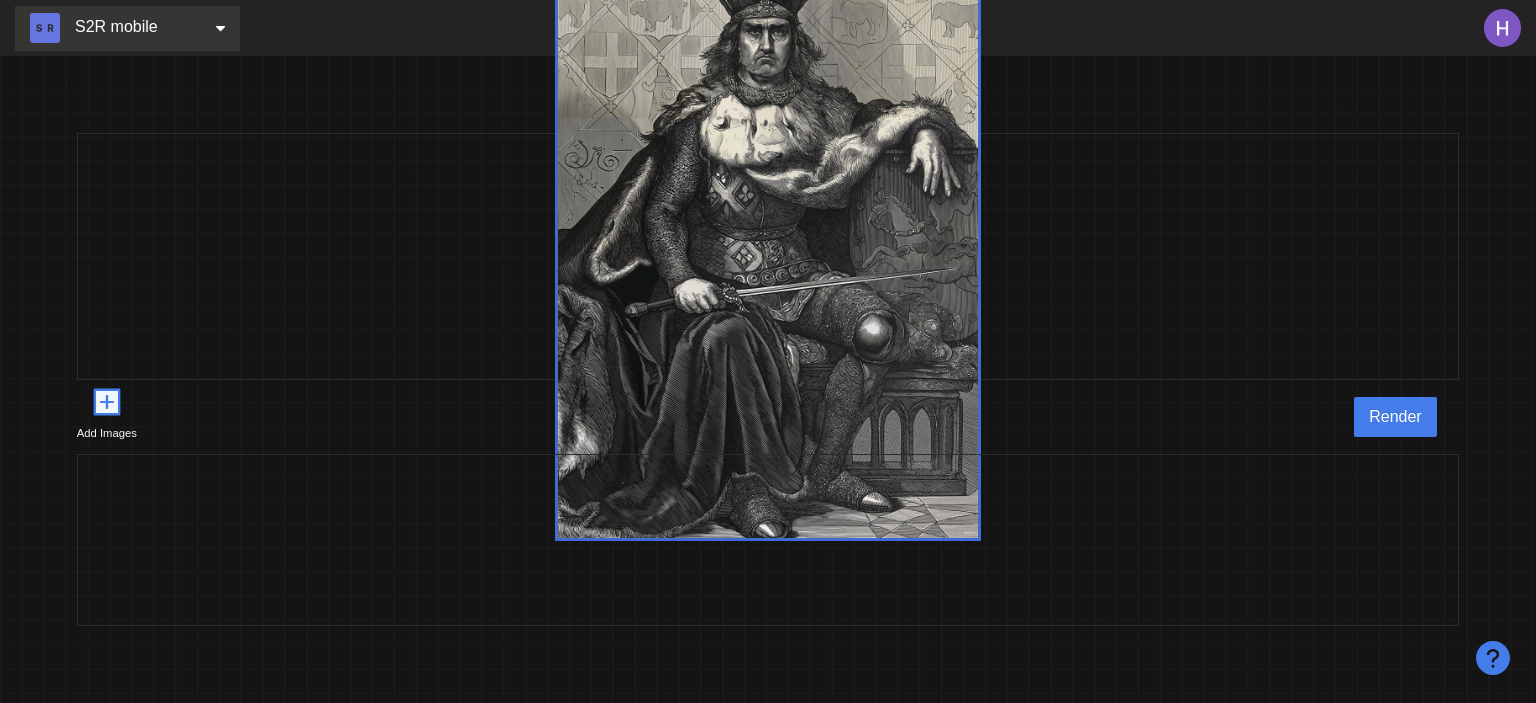 click at bounding box center (768, 256) 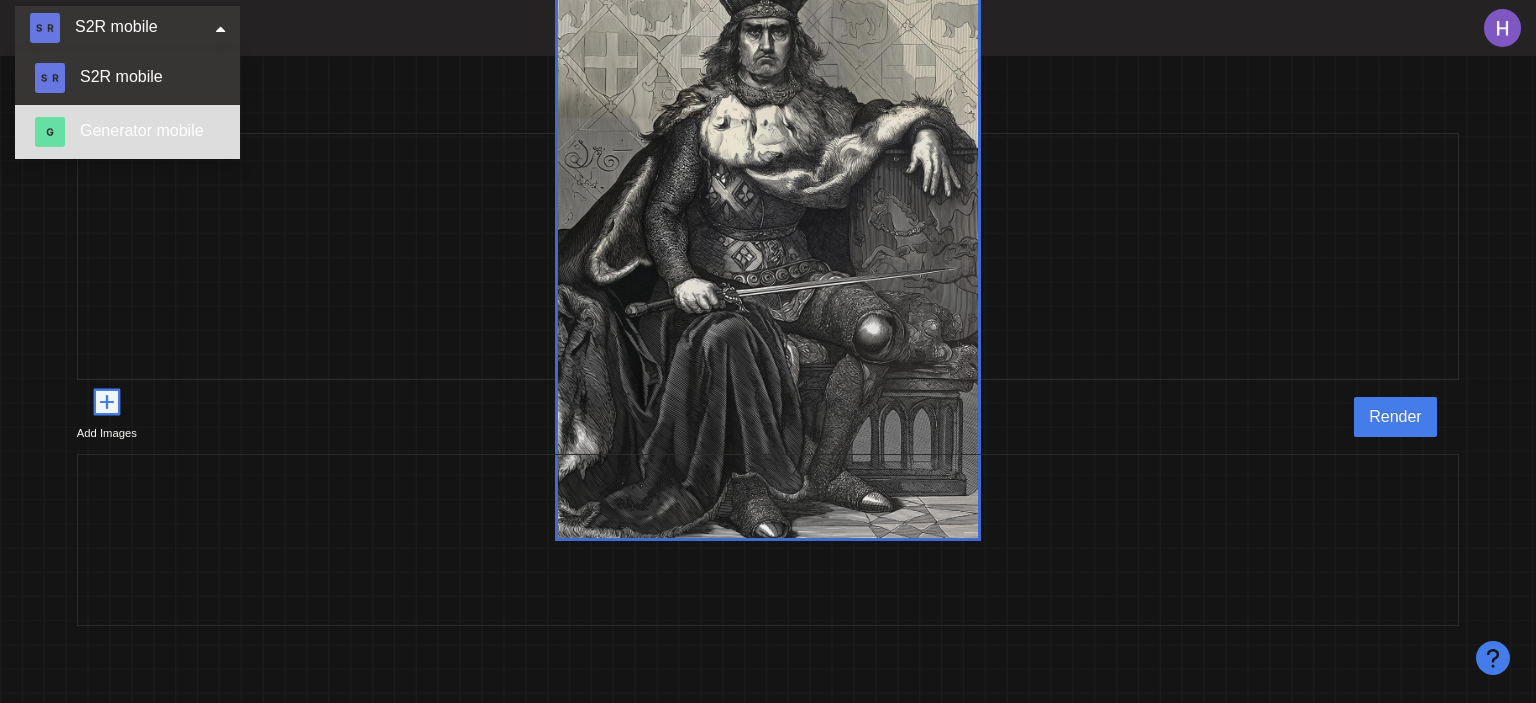 click on "Generator mobile" at bounding box center [127, 132] 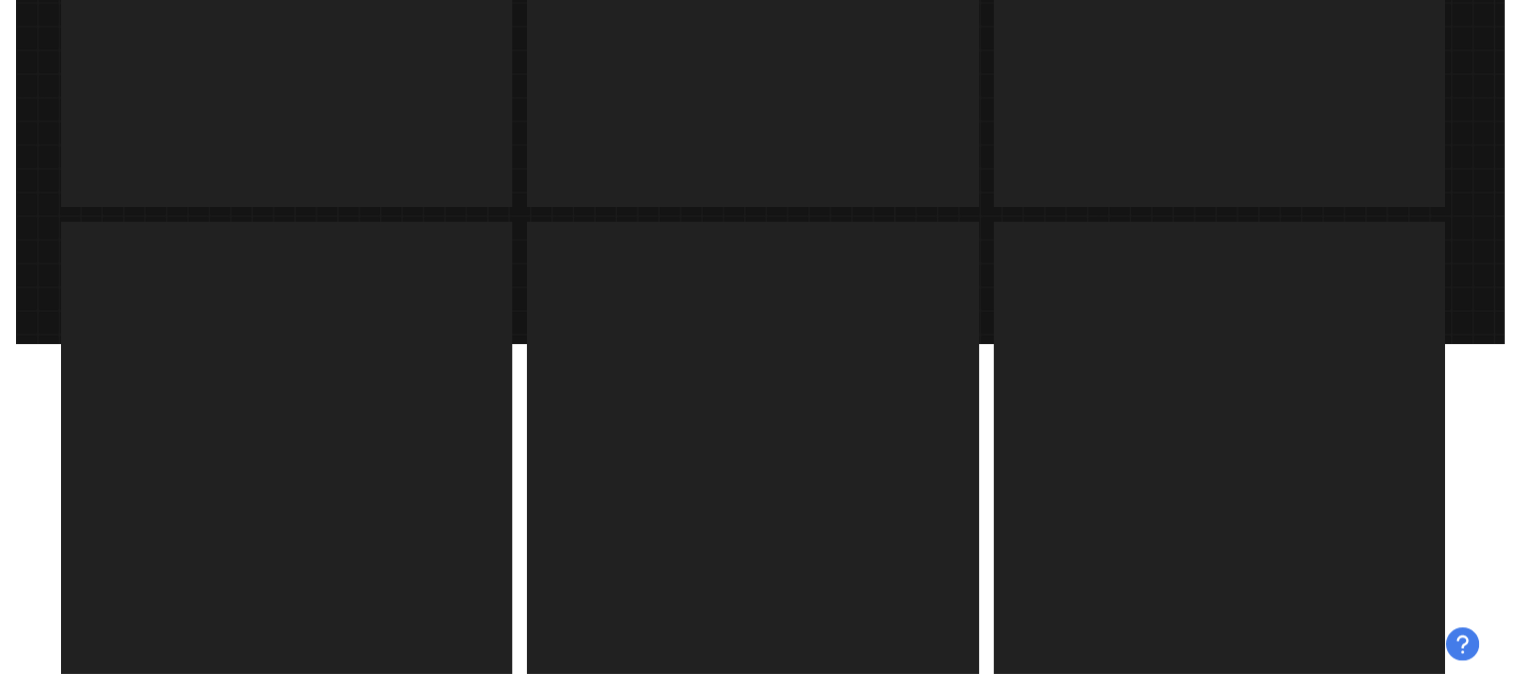 scroll, scrollTop: 0, scrollLeft: 0, axis: both 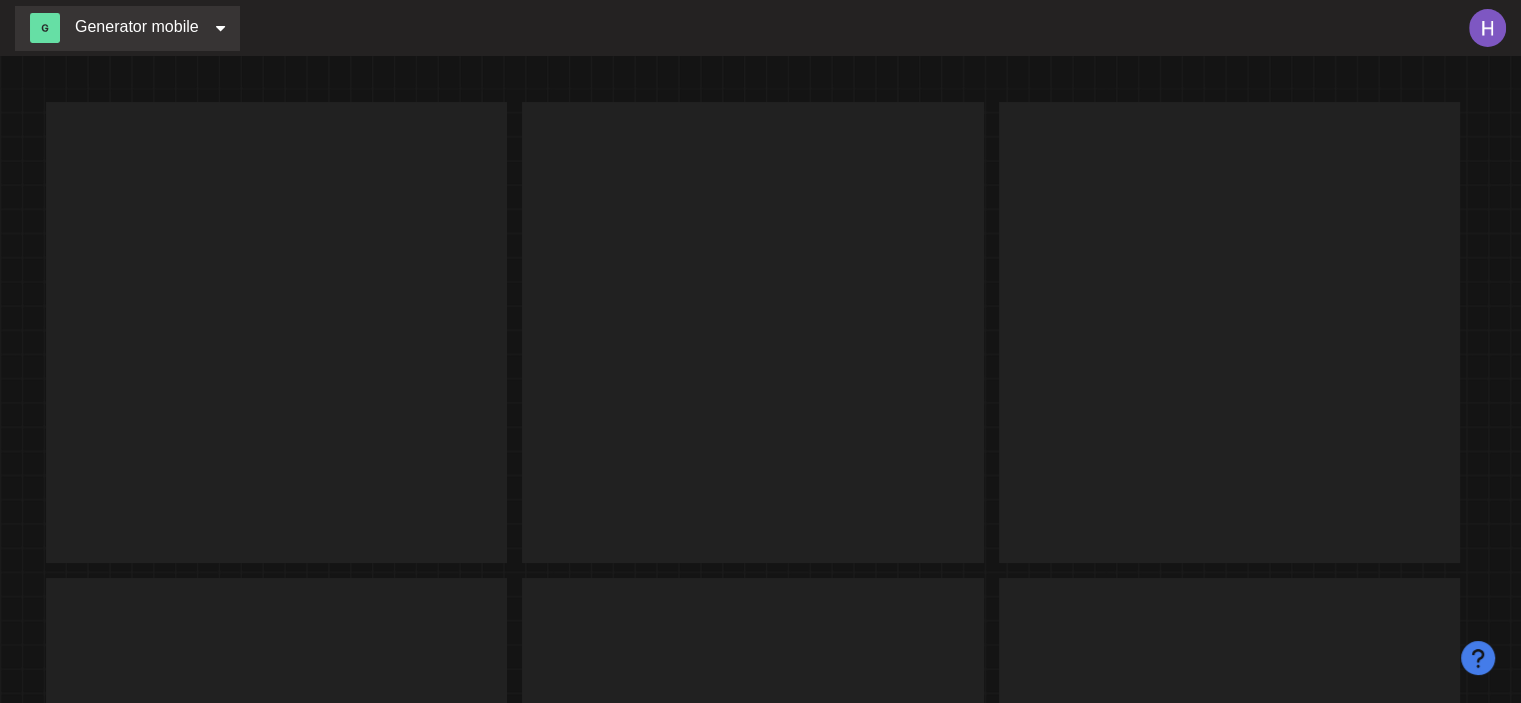 click at bounding box center [1488, 28] 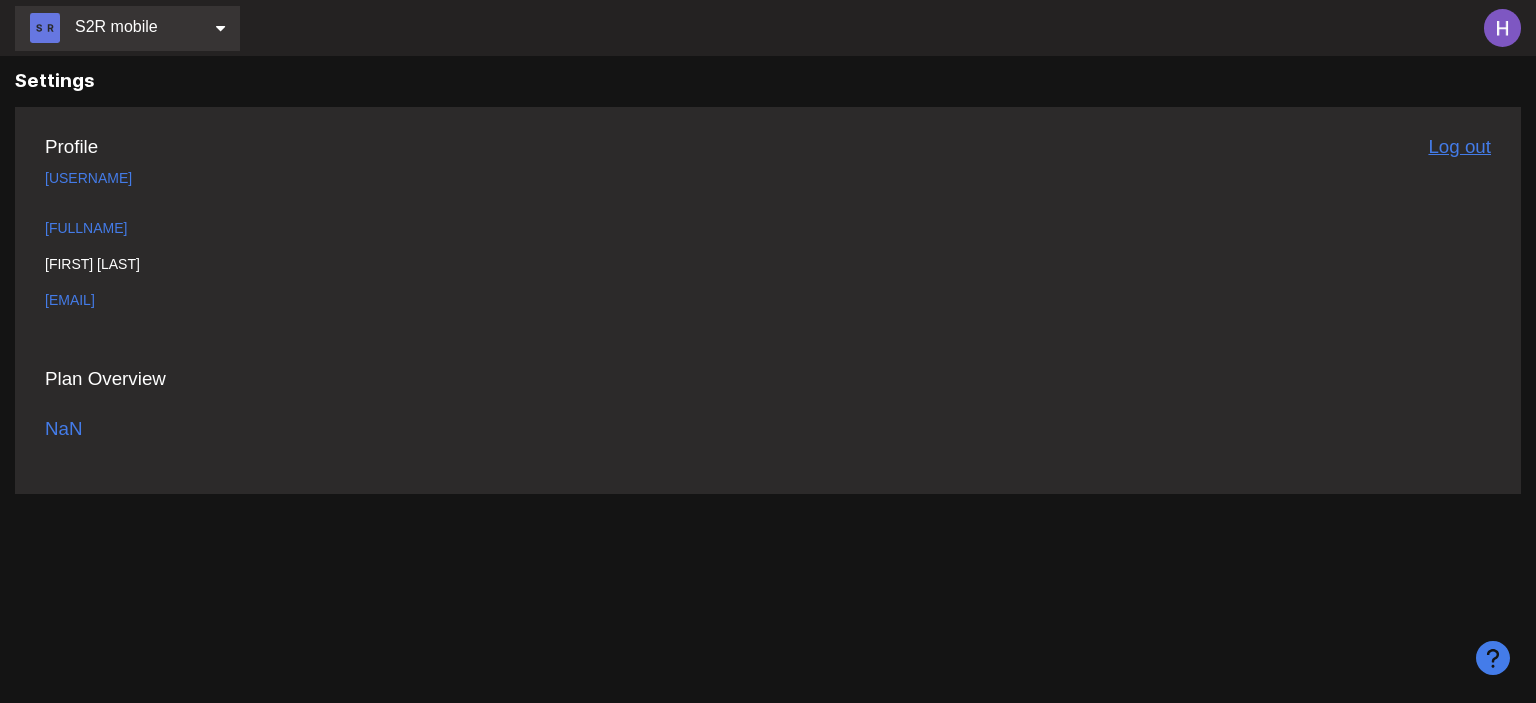 click on "Log out" at bounding box center (1459, 147) 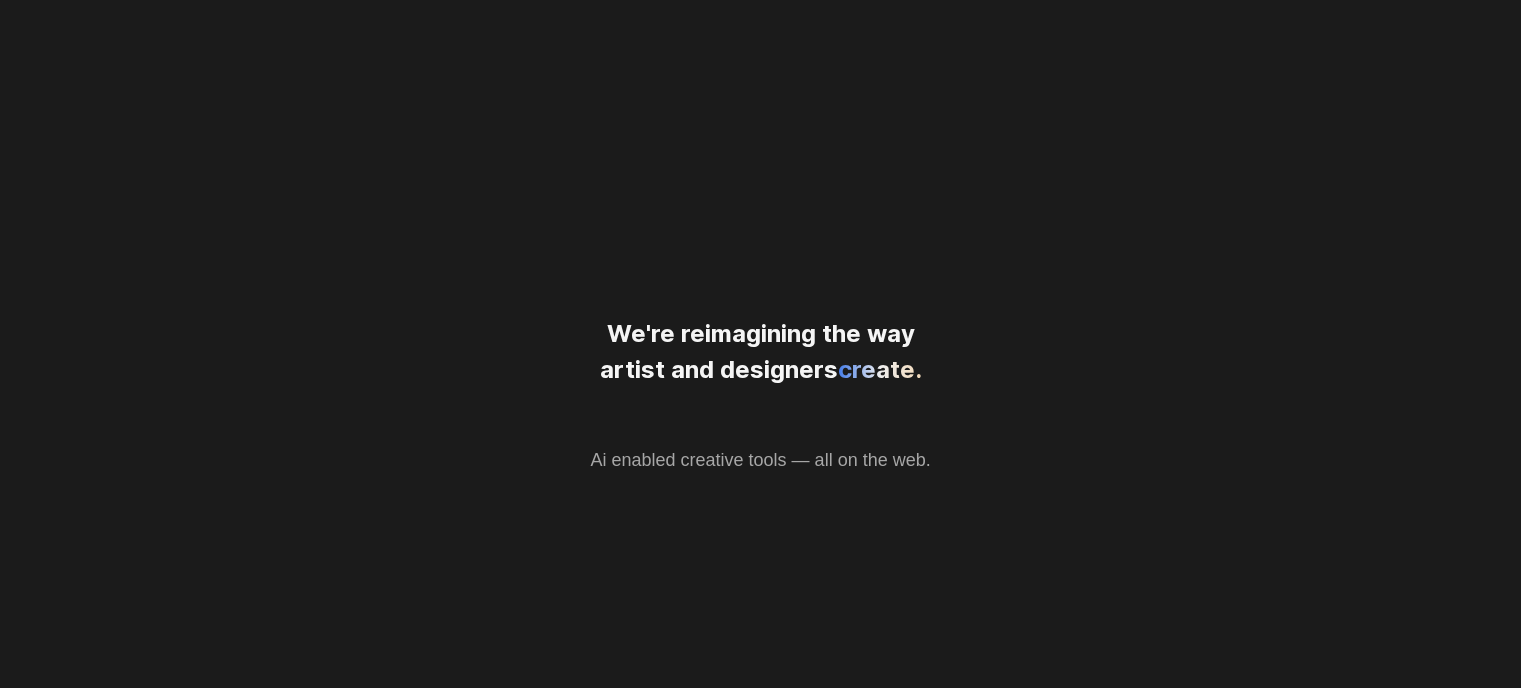 scroll, scrollTop: 500, scrollLeft: 0, axis: vertical 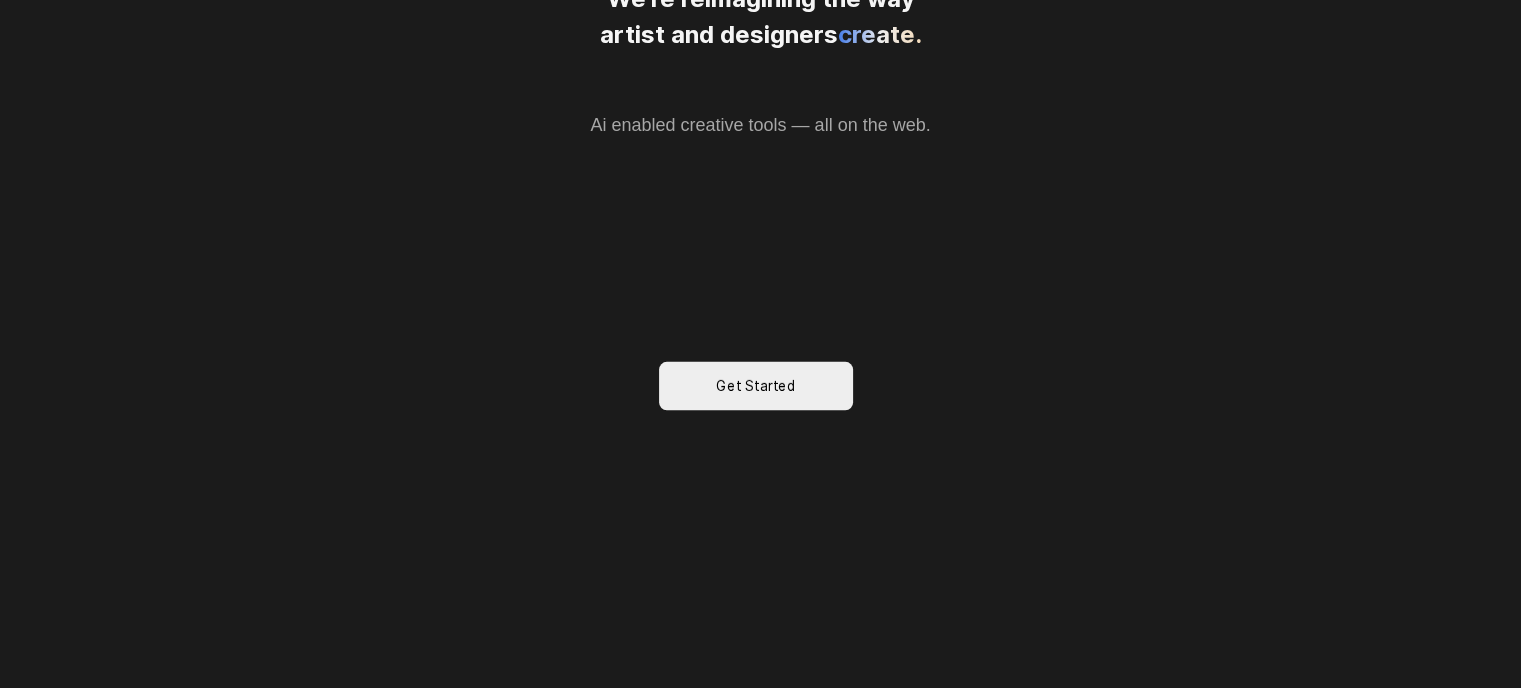click on "Get Started" at bounding box center [756, 385] 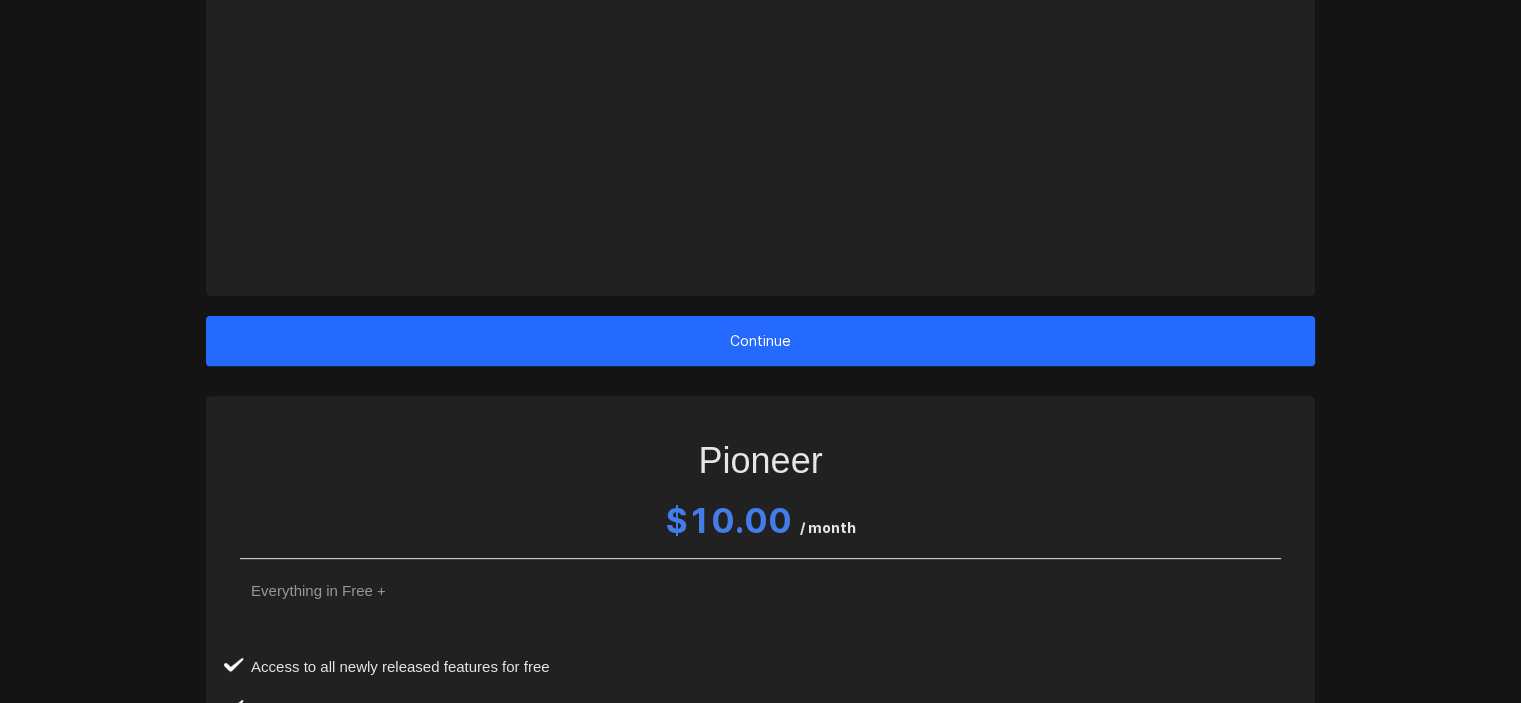 scroll, scrollTop: 600, scrollLeft: 0, axis: vertical 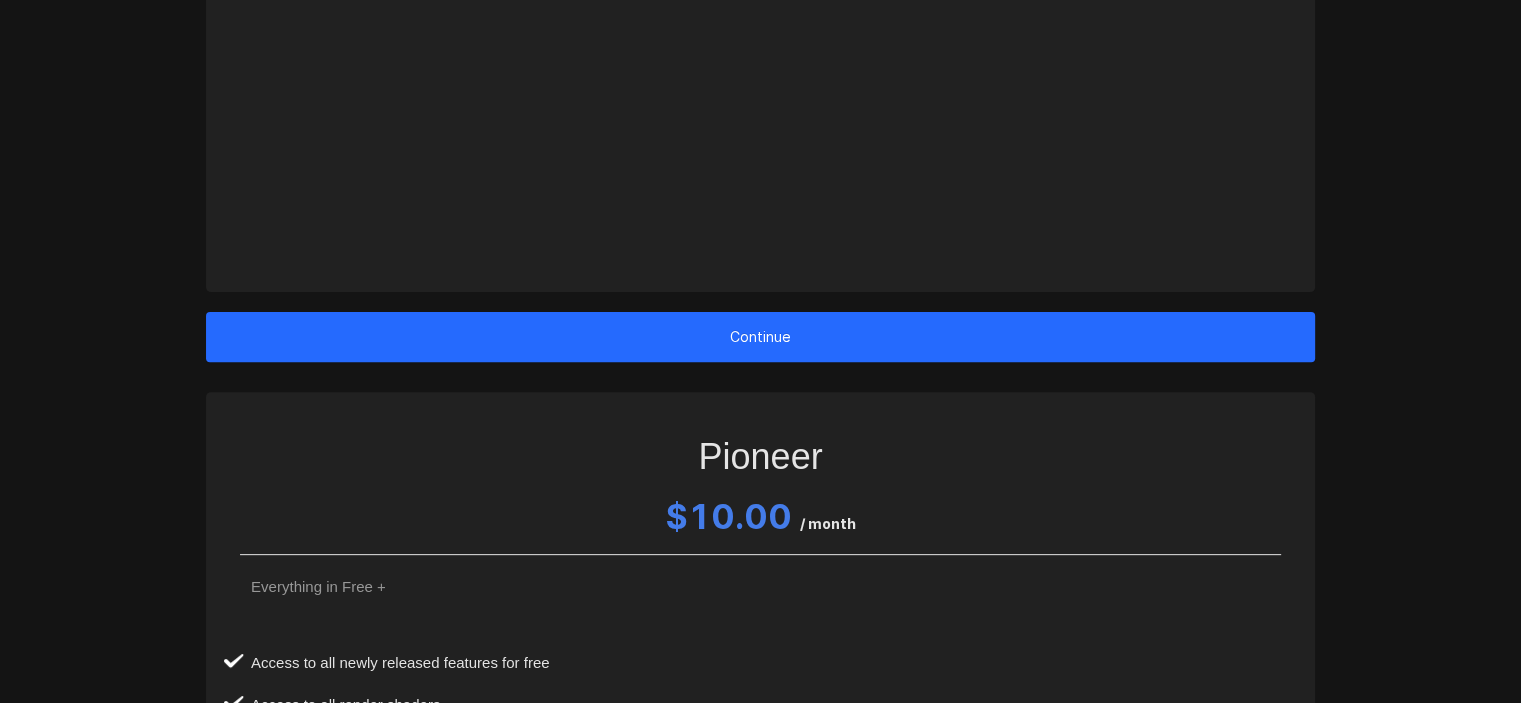 click on "Continue" at bounding box center [760, 337] 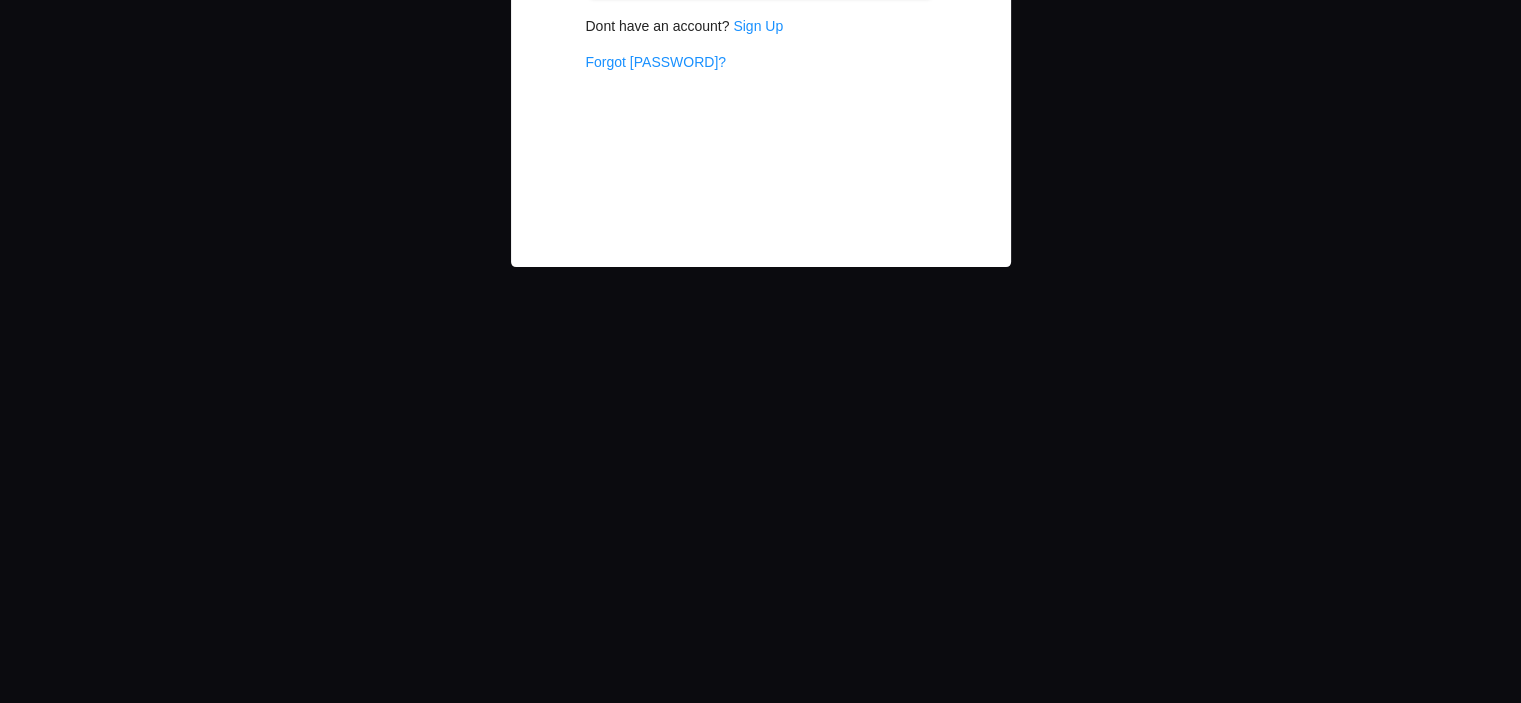 scroll, scrollTop: 0, scrollLeft: 0, axis: both 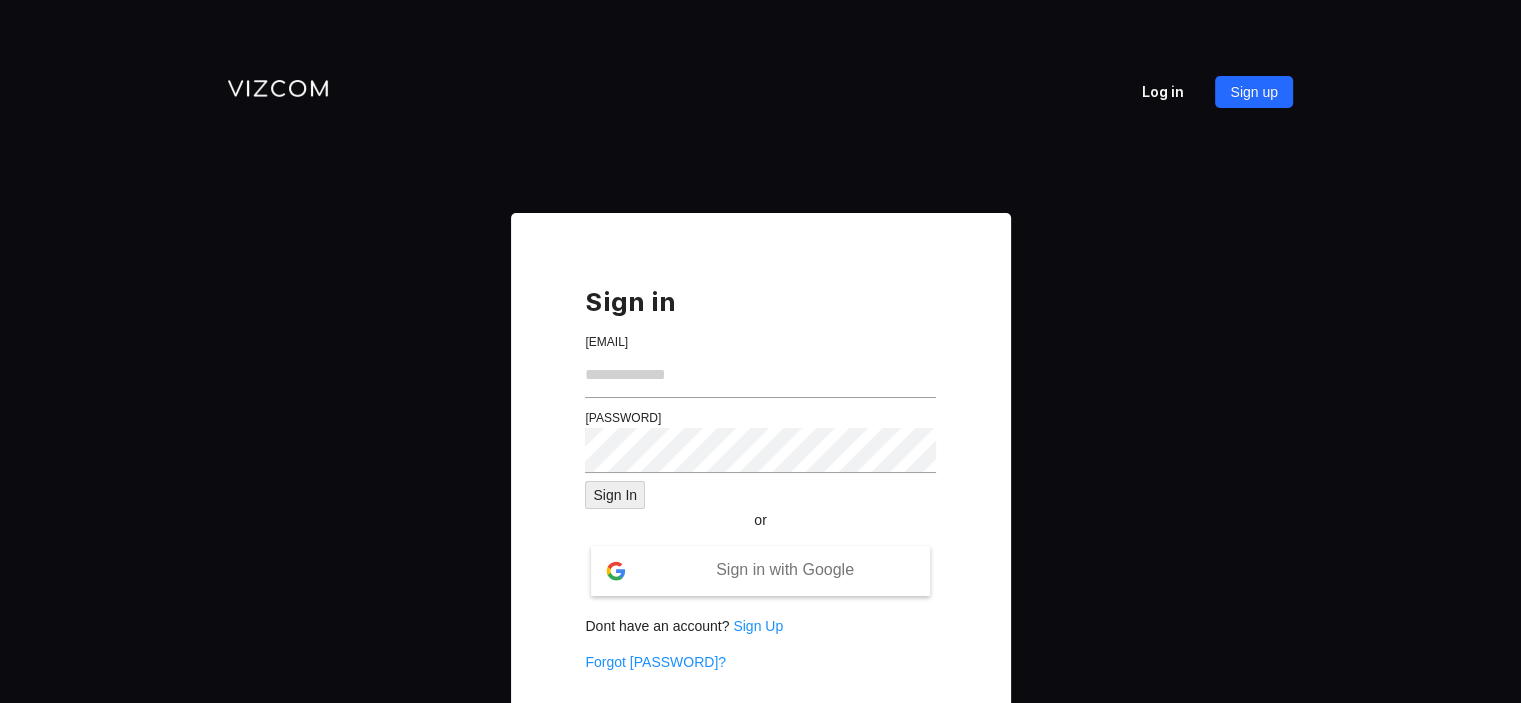 click on "Log in" at bounding box center [1178, 89] 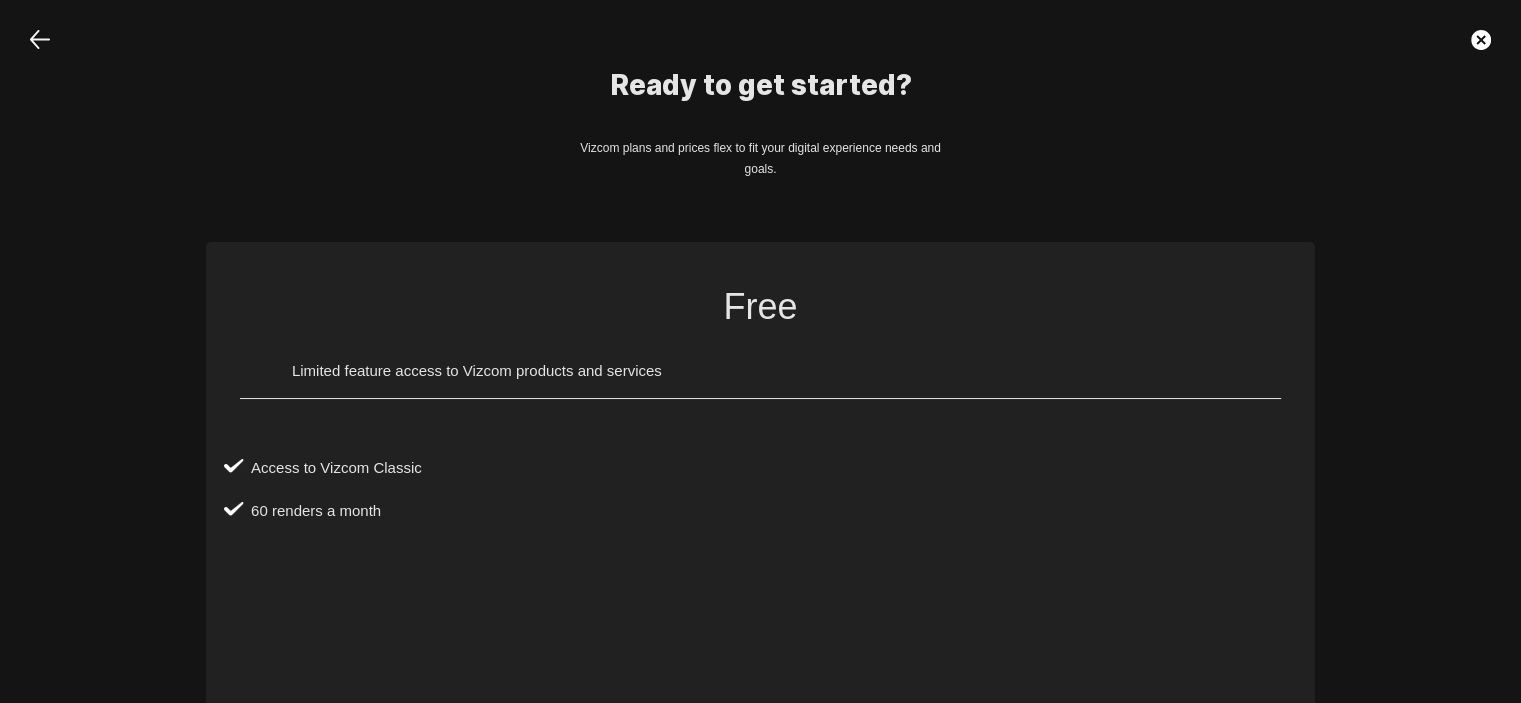 scroll, scrollTop: 620, scrollLeft: 0, axis: vertical 